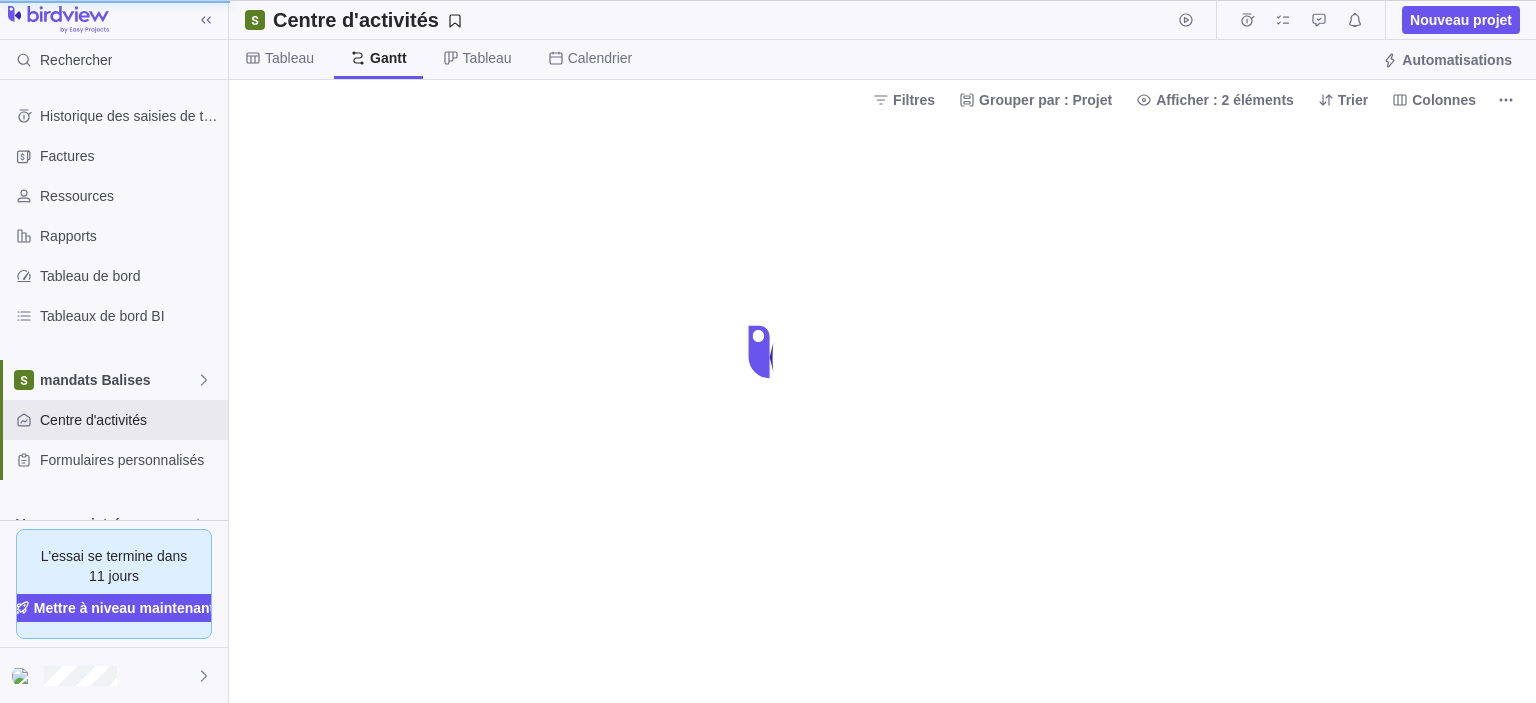 scroll, scrollTop: 0, scrollLeft: 0, axis: both 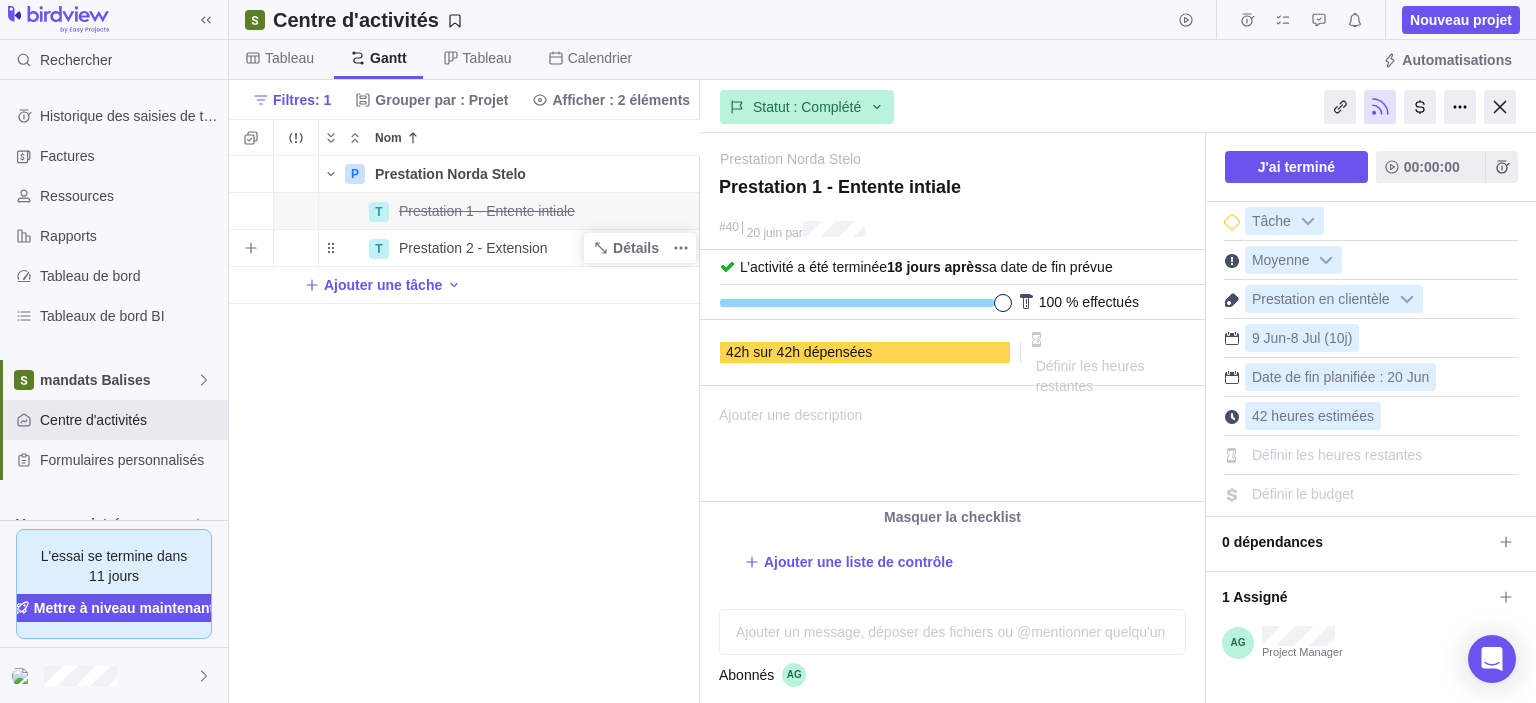 click on "Prestation 2 - Extension" at bounding box center [473, 248] 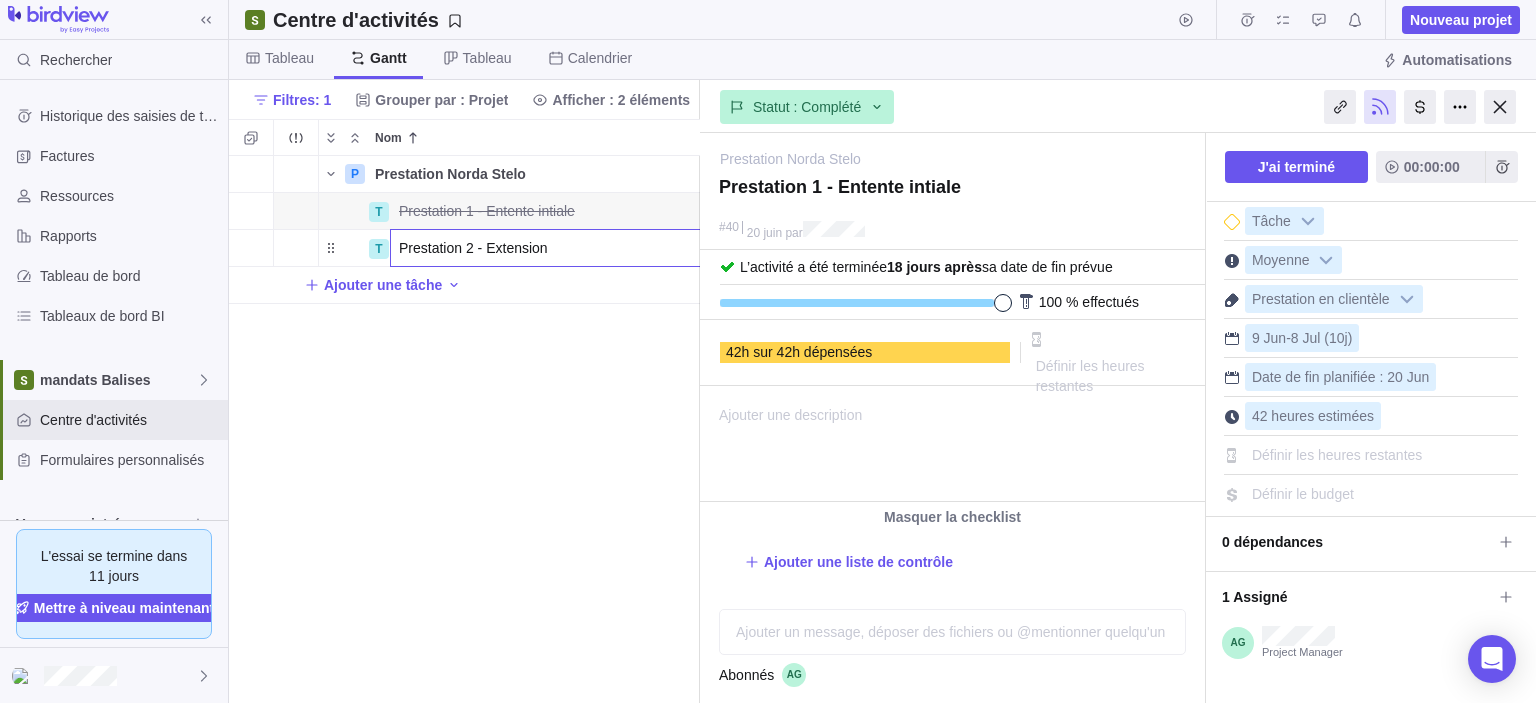 scroll, scrollTop: 0, scrollLeft: 8, axis: horizontal 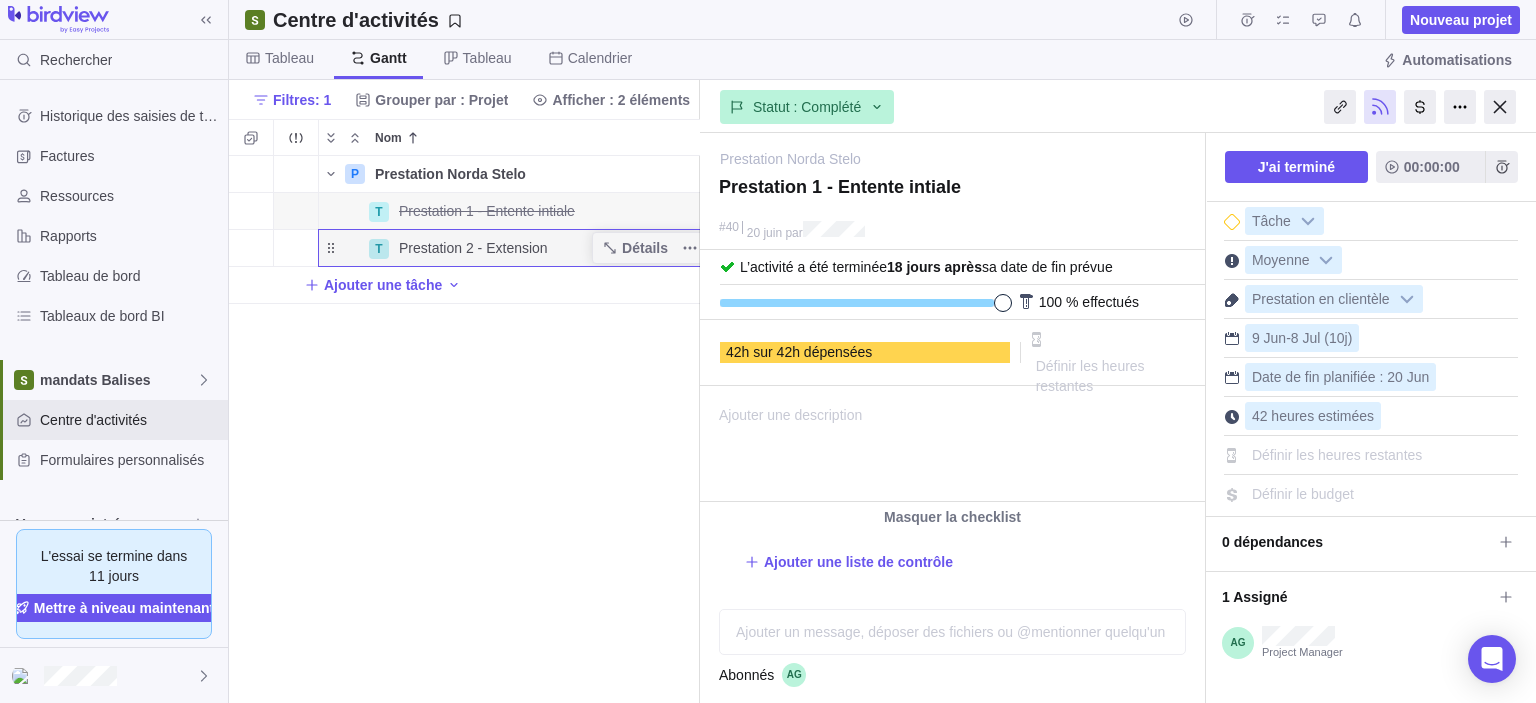 click at bounding box center [1500, 107] 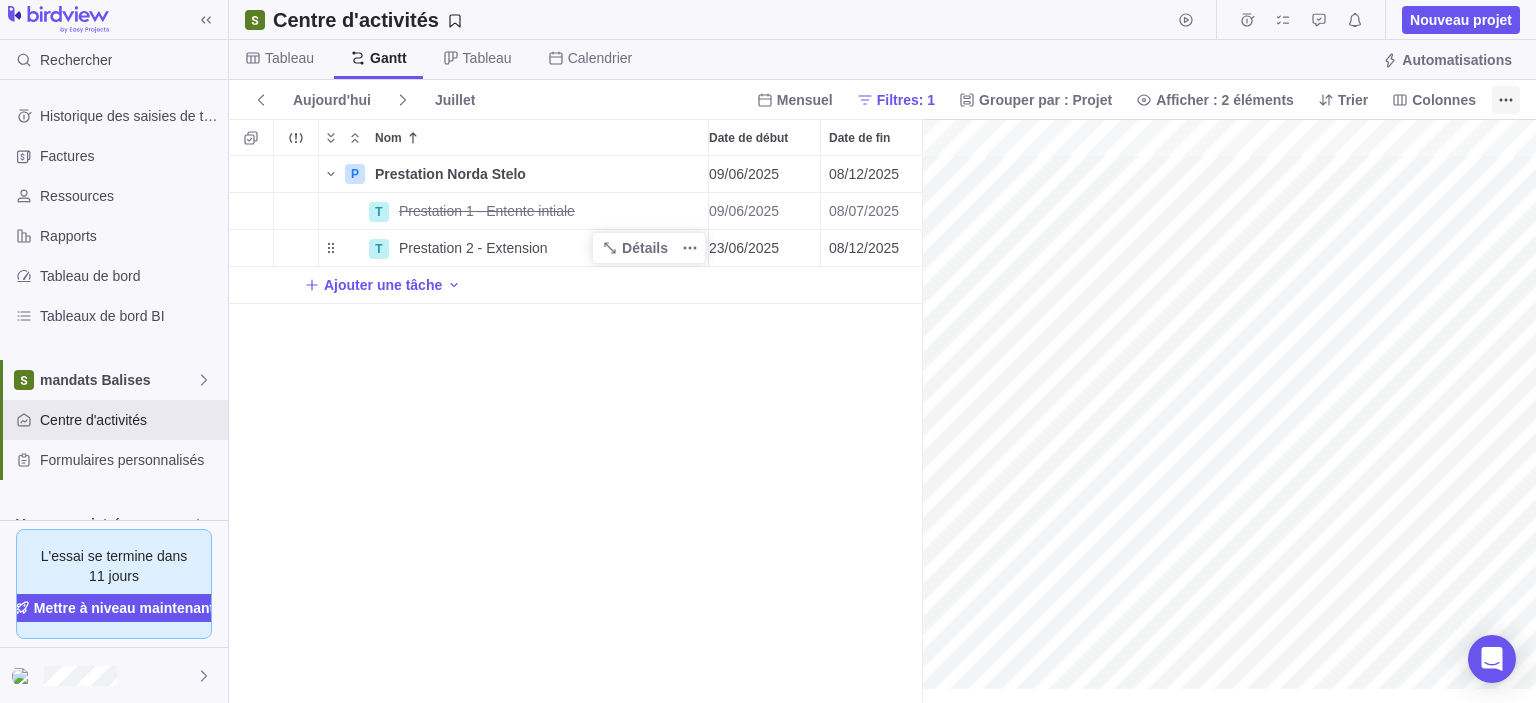 scroll, scrollTop: 16, scrollLeft: 16, axis: both 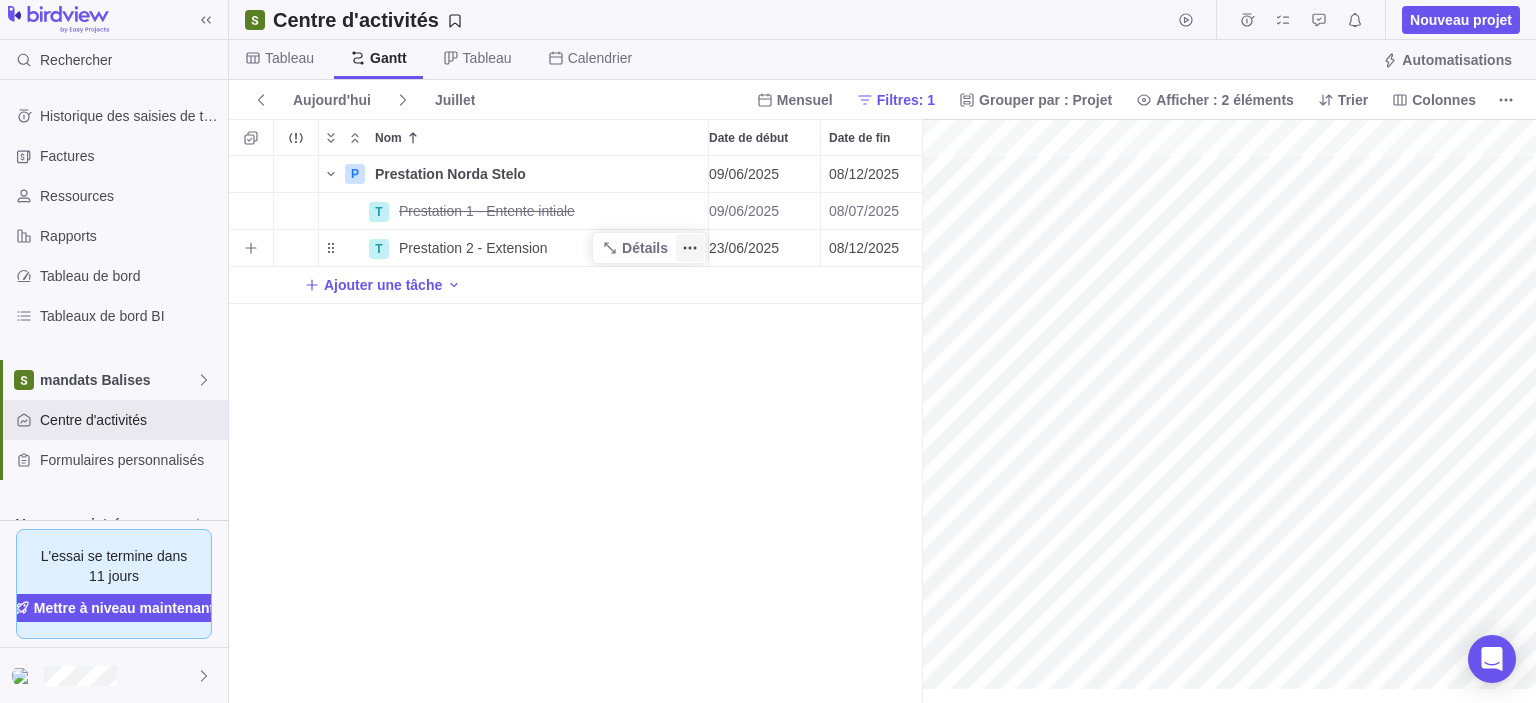 click at bounding box center [690, 248] 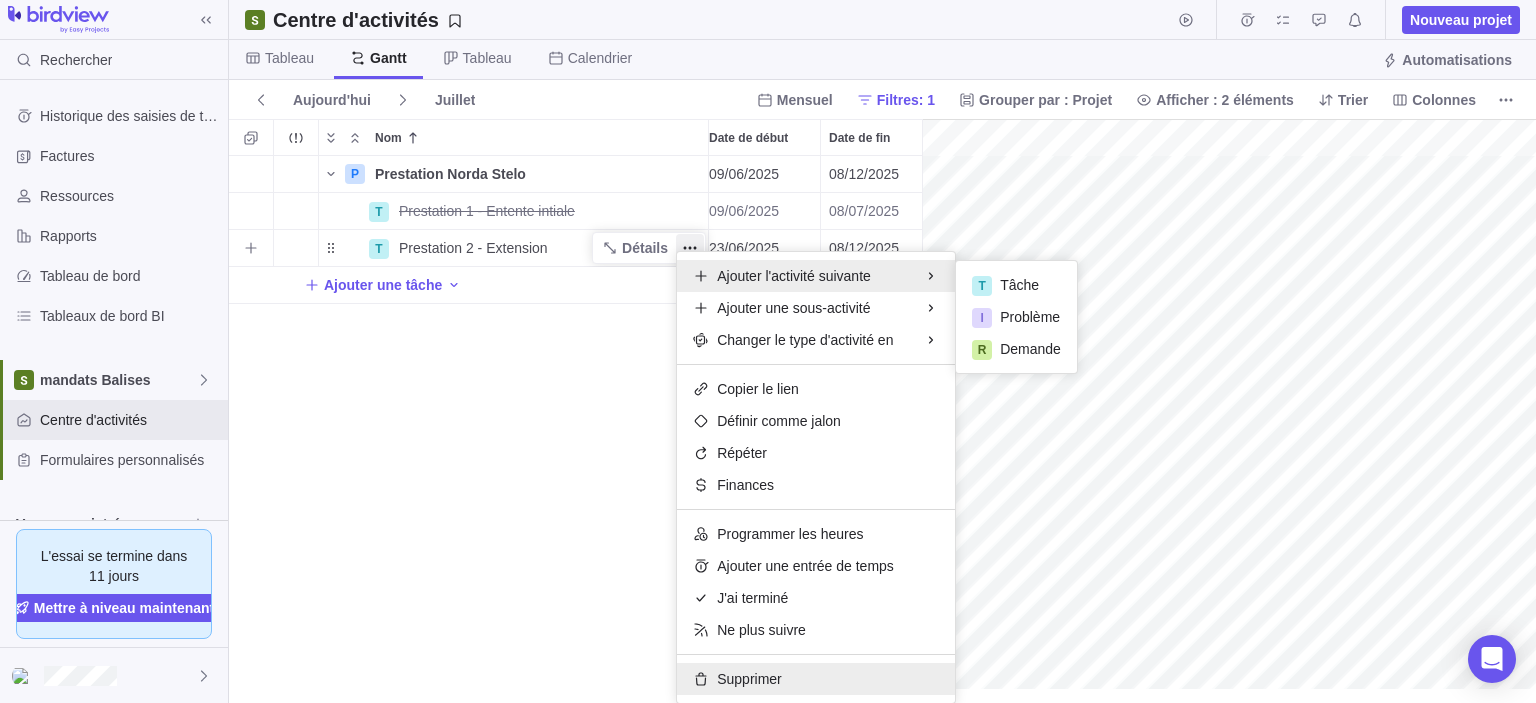 click on "Supprimer" at bounding box center [1019, 285] 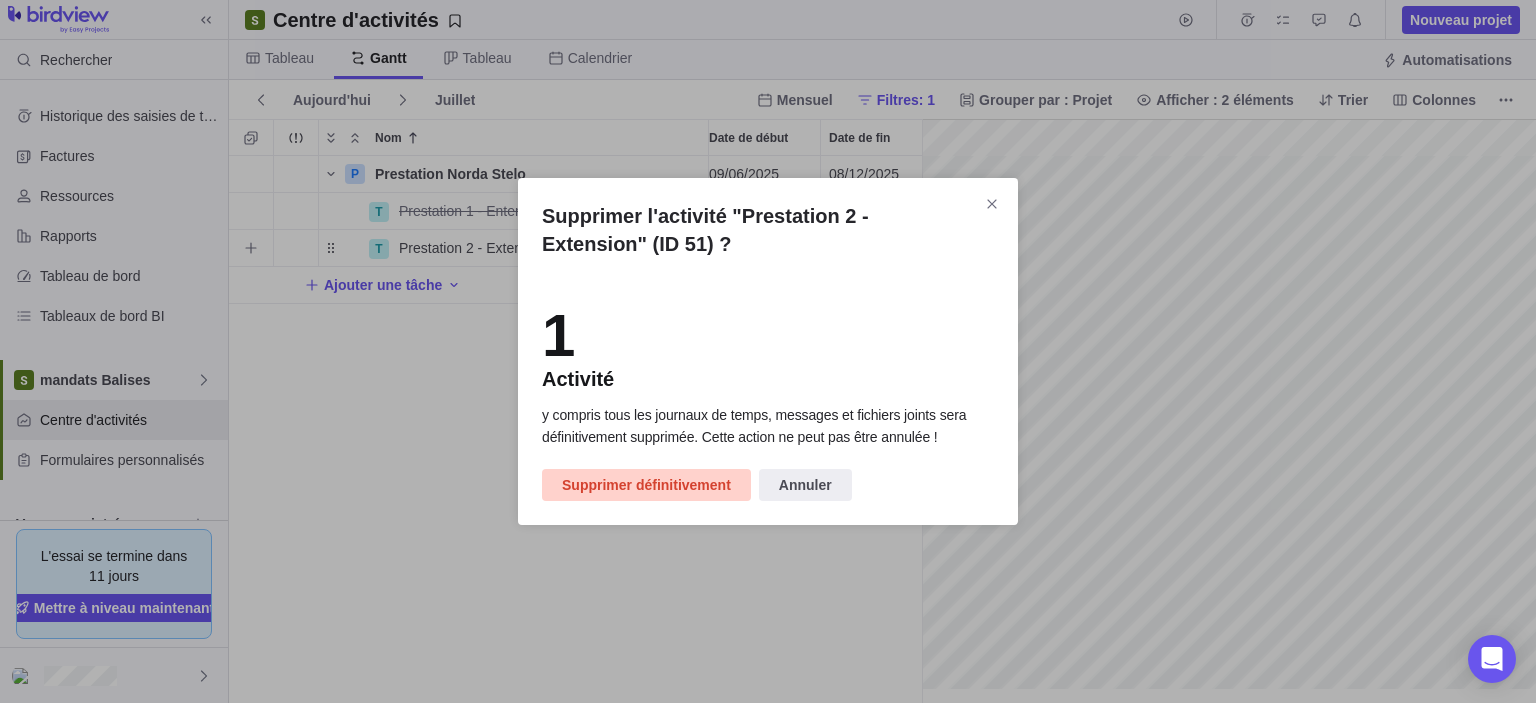 click on "Supprimer définitivement" at bounding box center (646, 485) 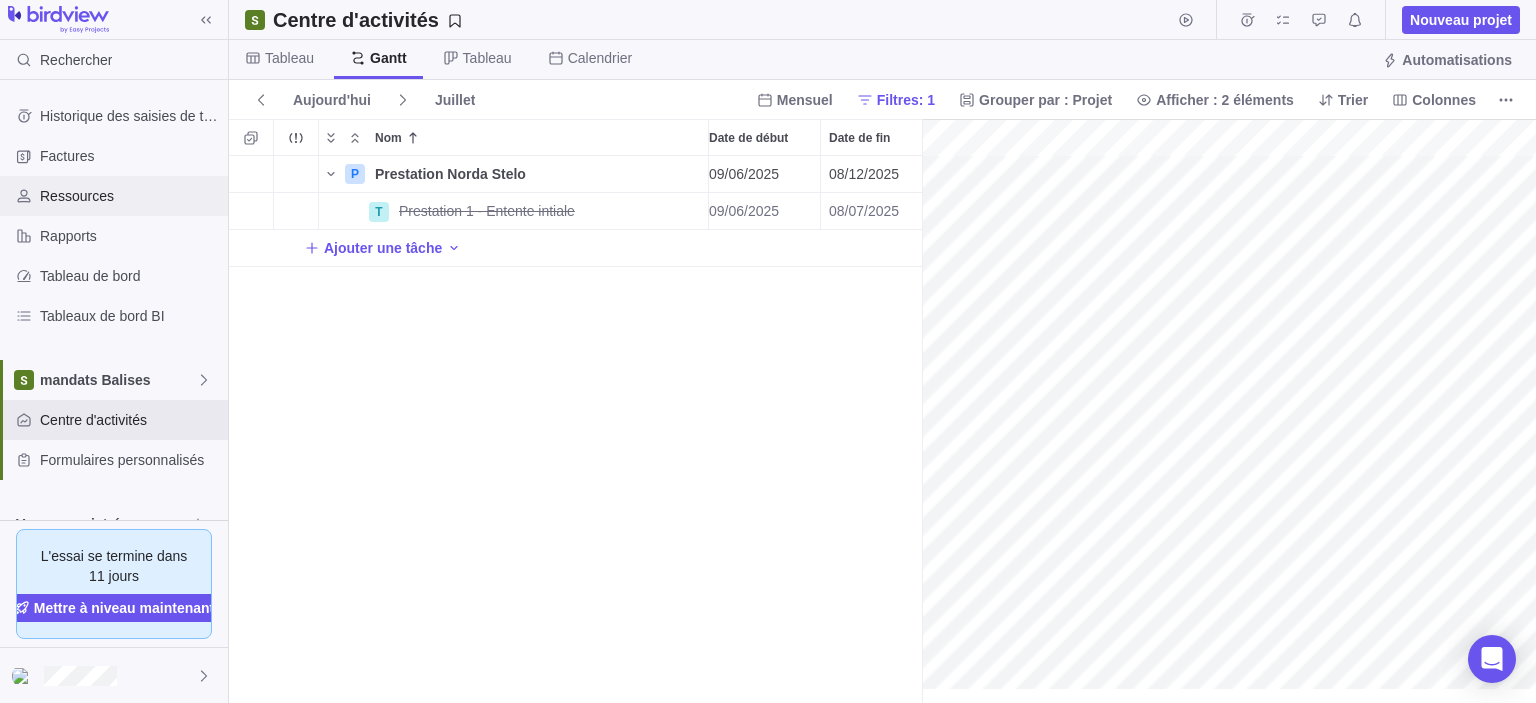 click on "Ressources" at bounding box center [130, 196] 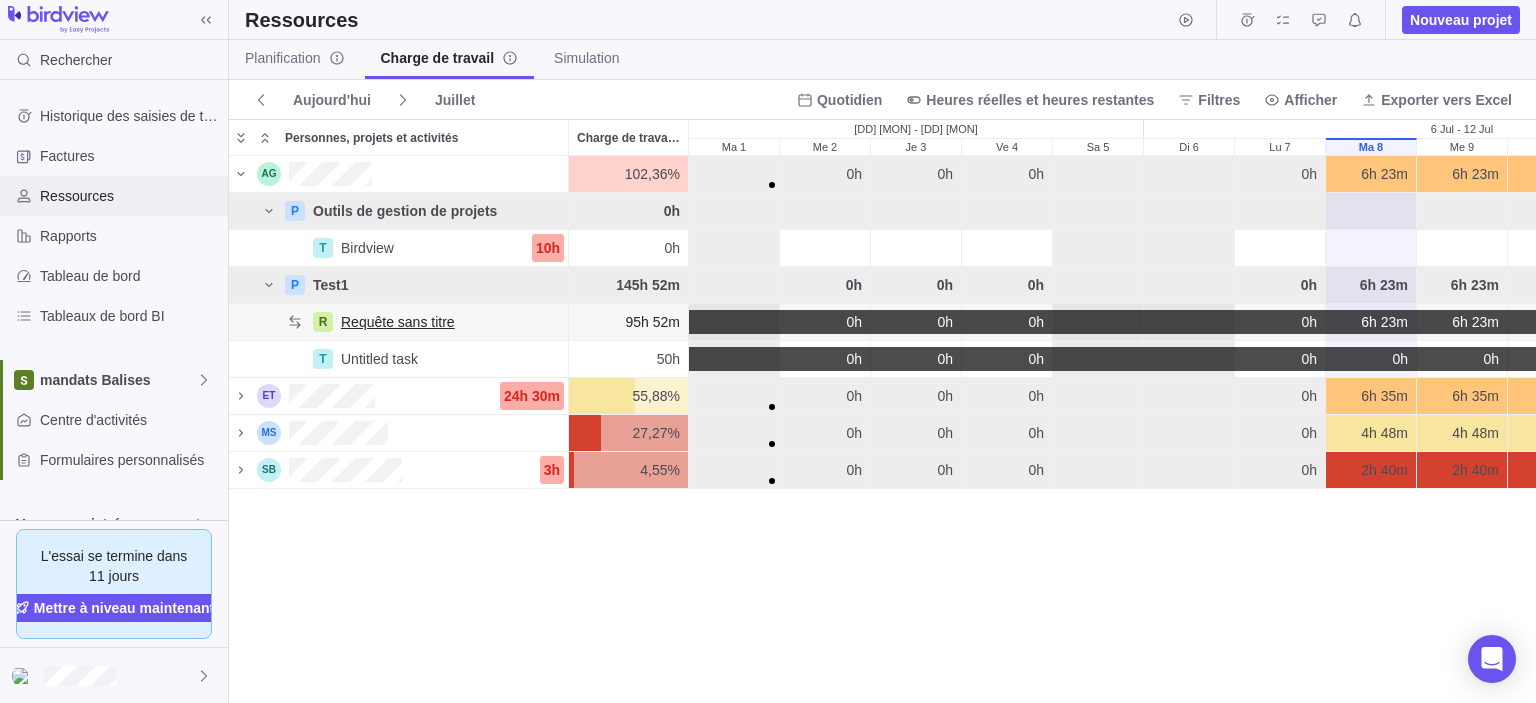 scroll, scrollTop: 16, scrollLeft: 16, axis: both 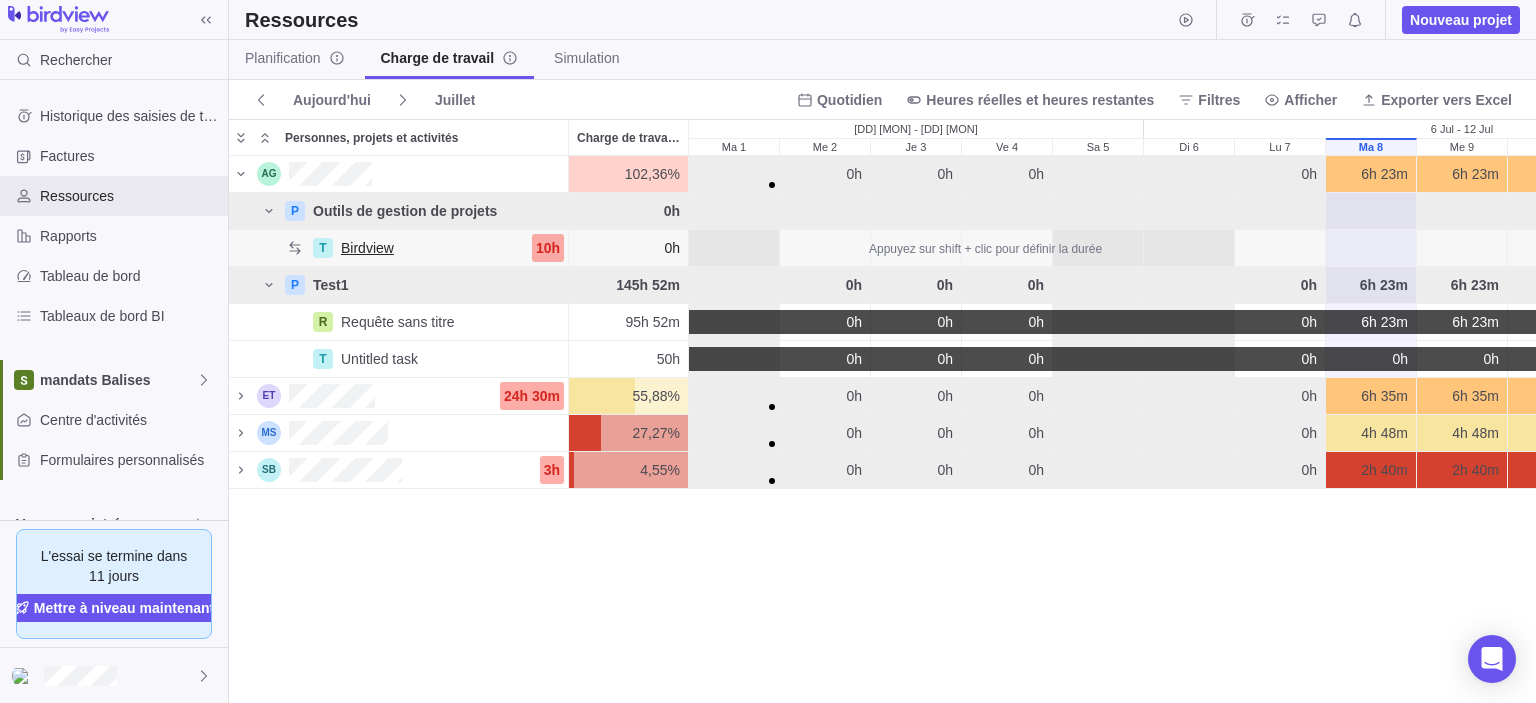 click on "Birdview" at bounding box center [367, 248] 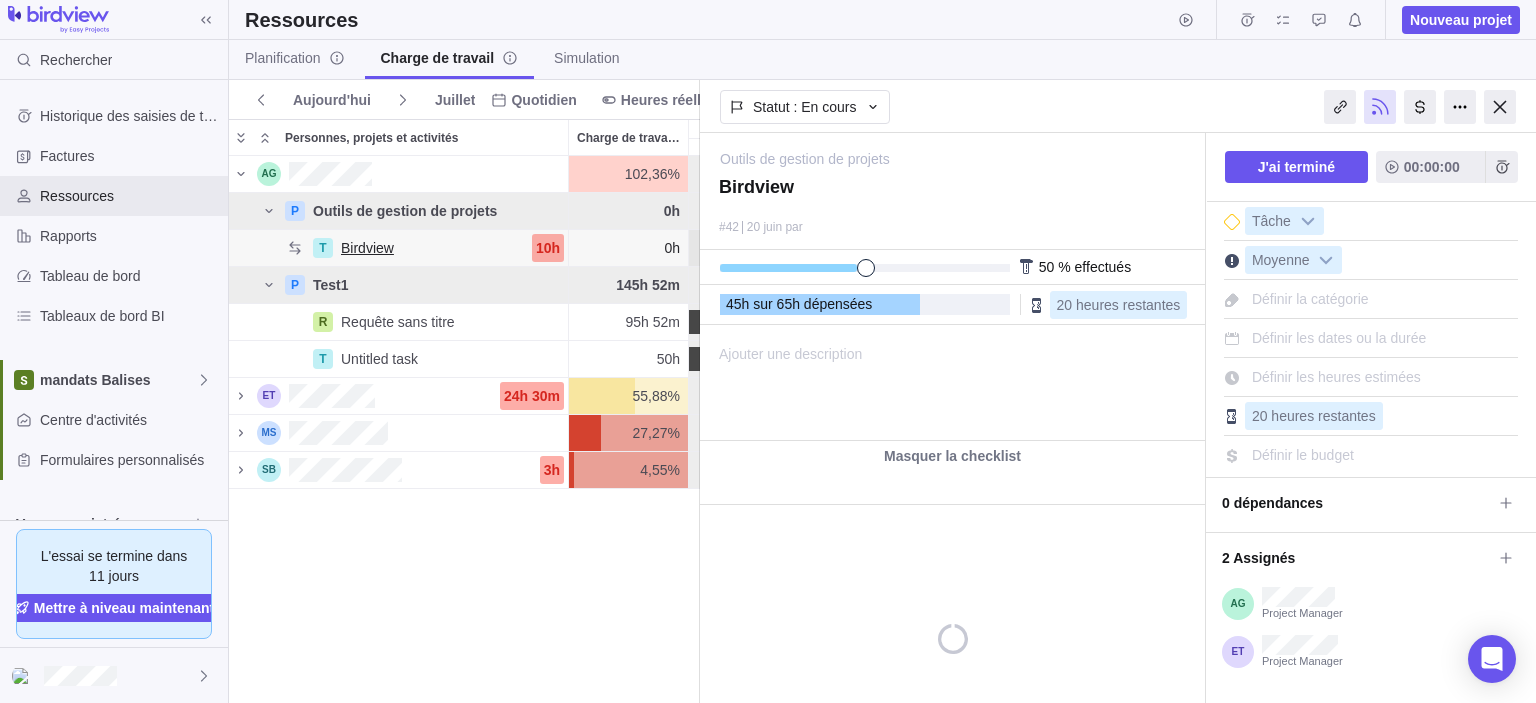 scroll, scrollTop: 531, scrollLeft: 456, axis: both 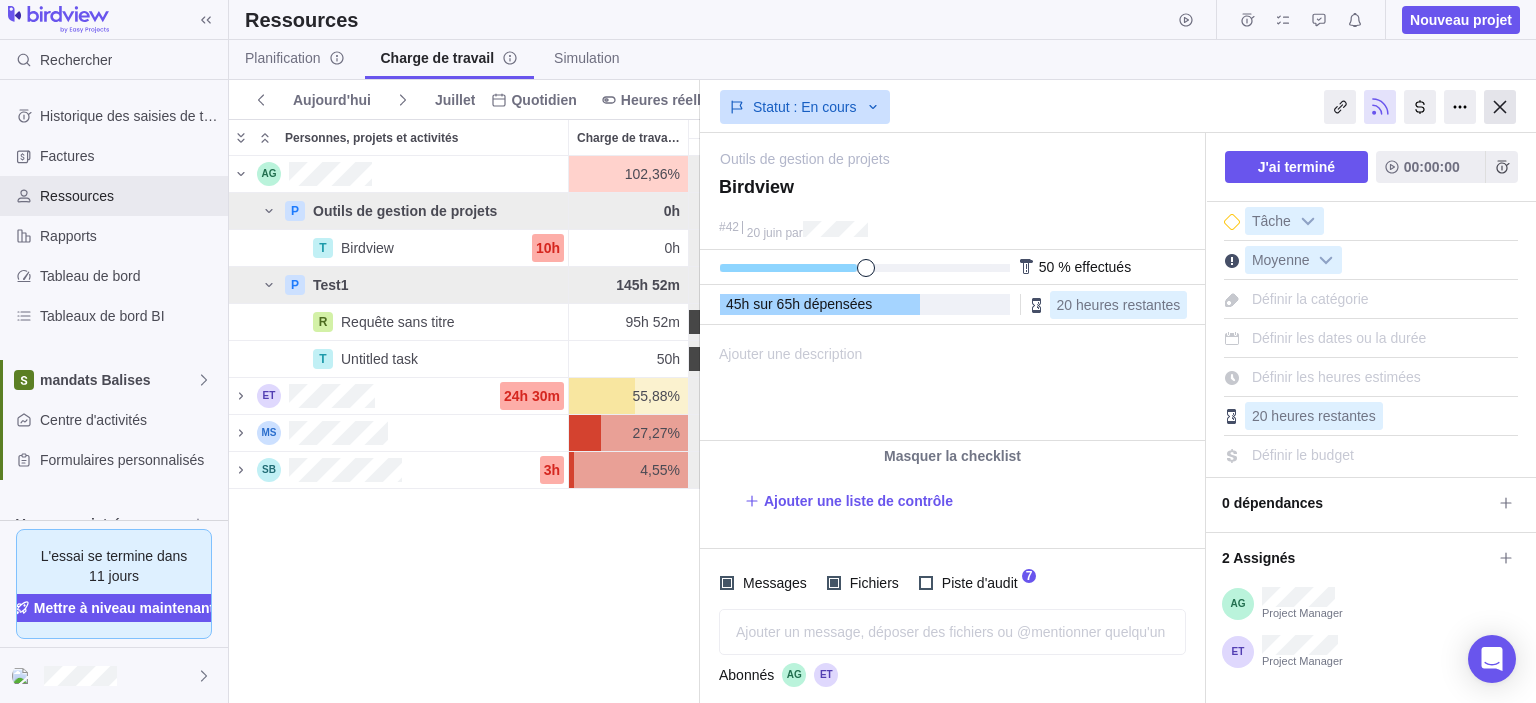 click at bounding box center (1500, 107) 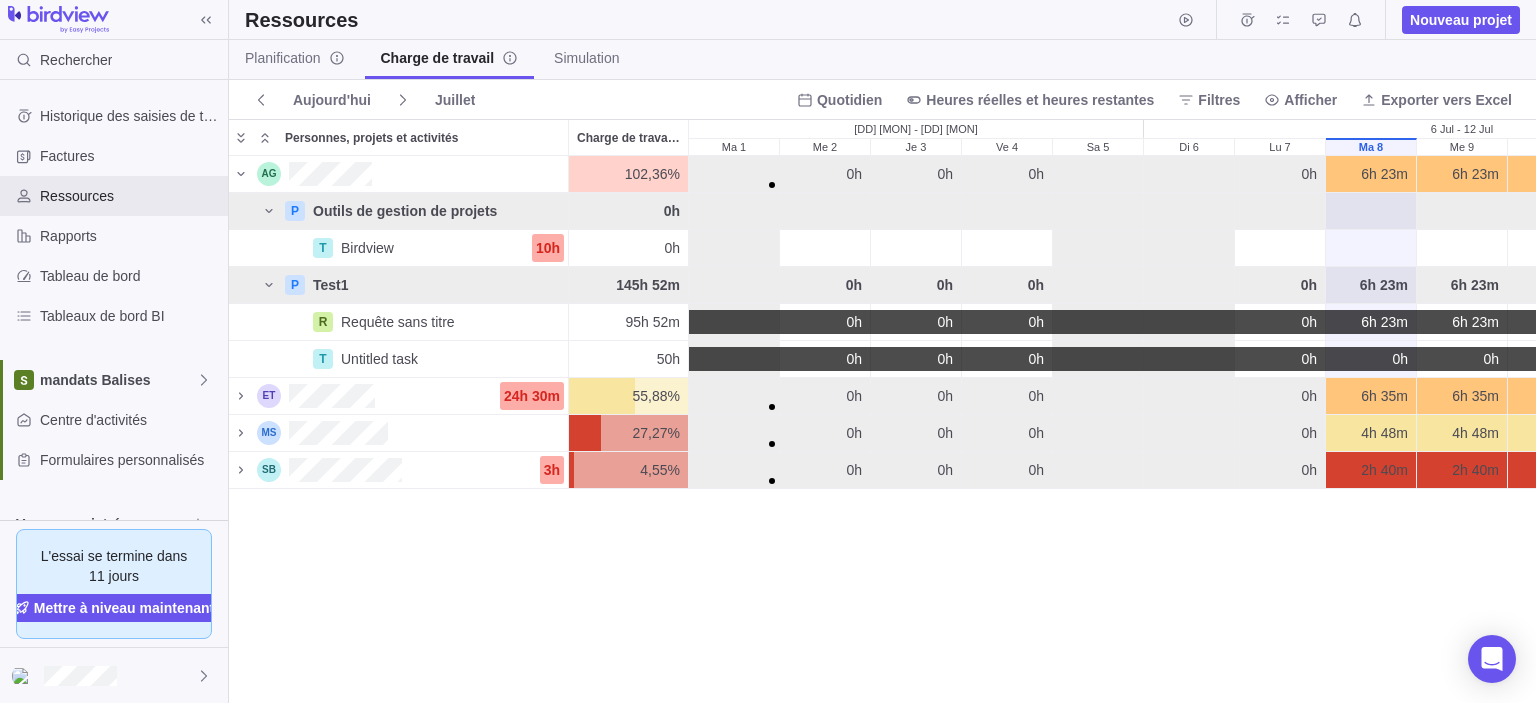 scroll, scrollTop: 16, scrollLeft: 16, axis: both 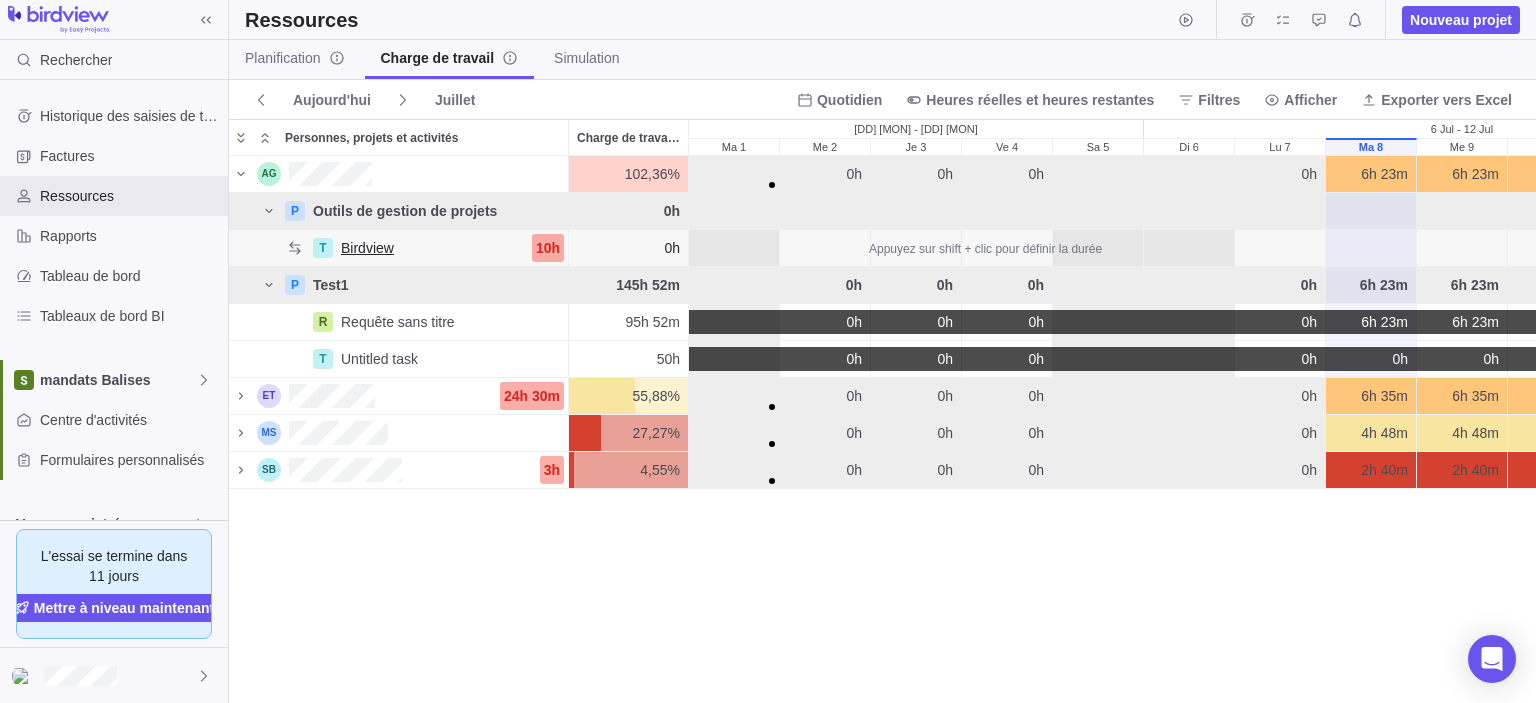 click on "T Birdview" at bounding box center [420, 248] 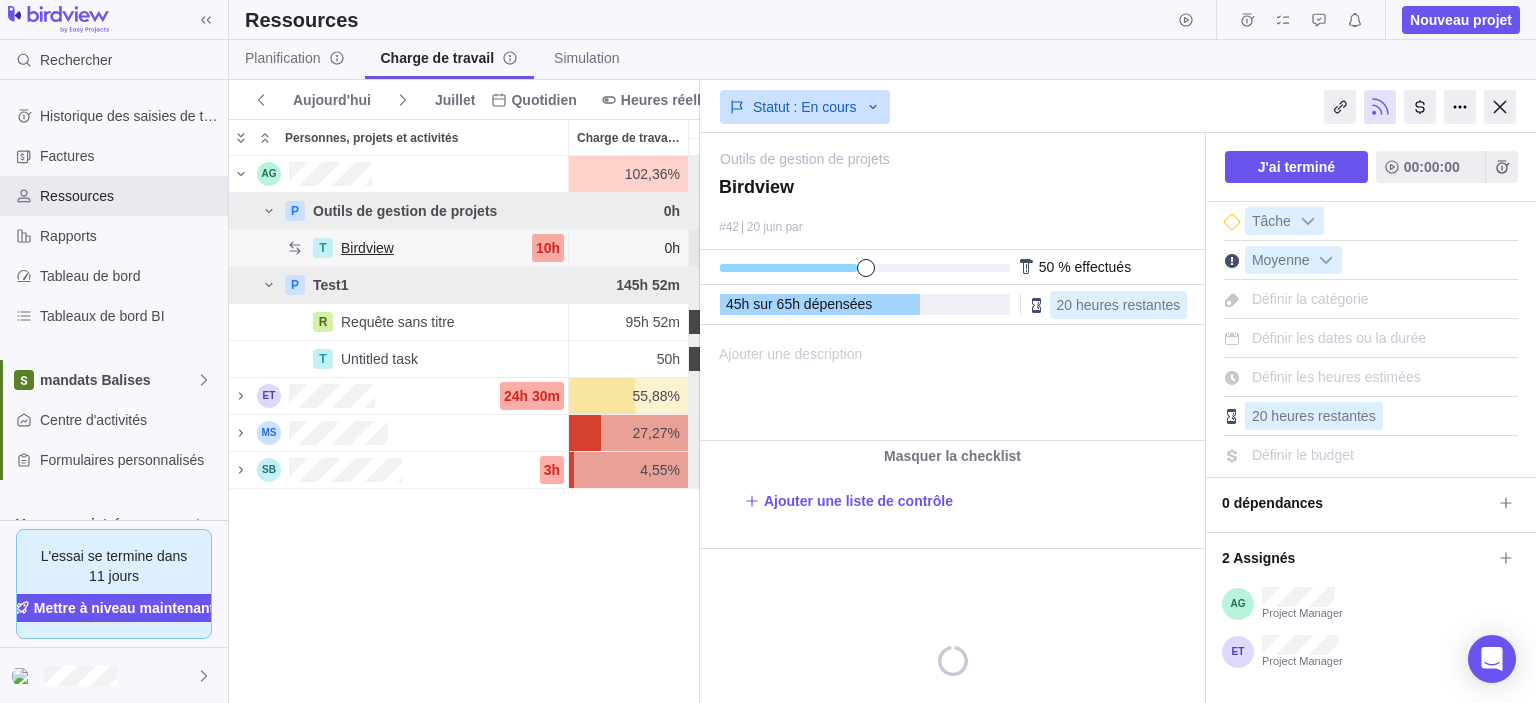 scroll, scrollTop: 531, scrollLeft: 456, axis: both 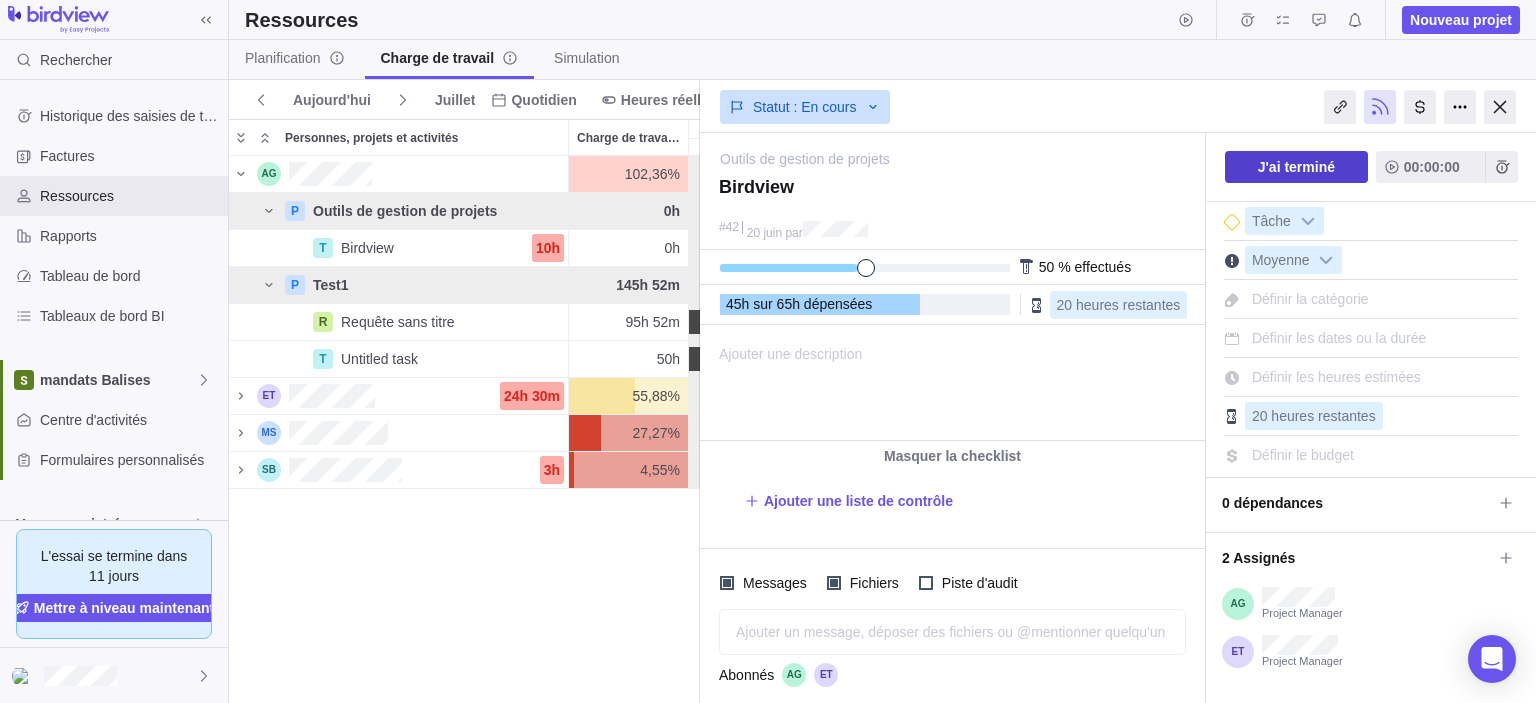 click on "J'ai terminé" at bounding box center (1296, 167) 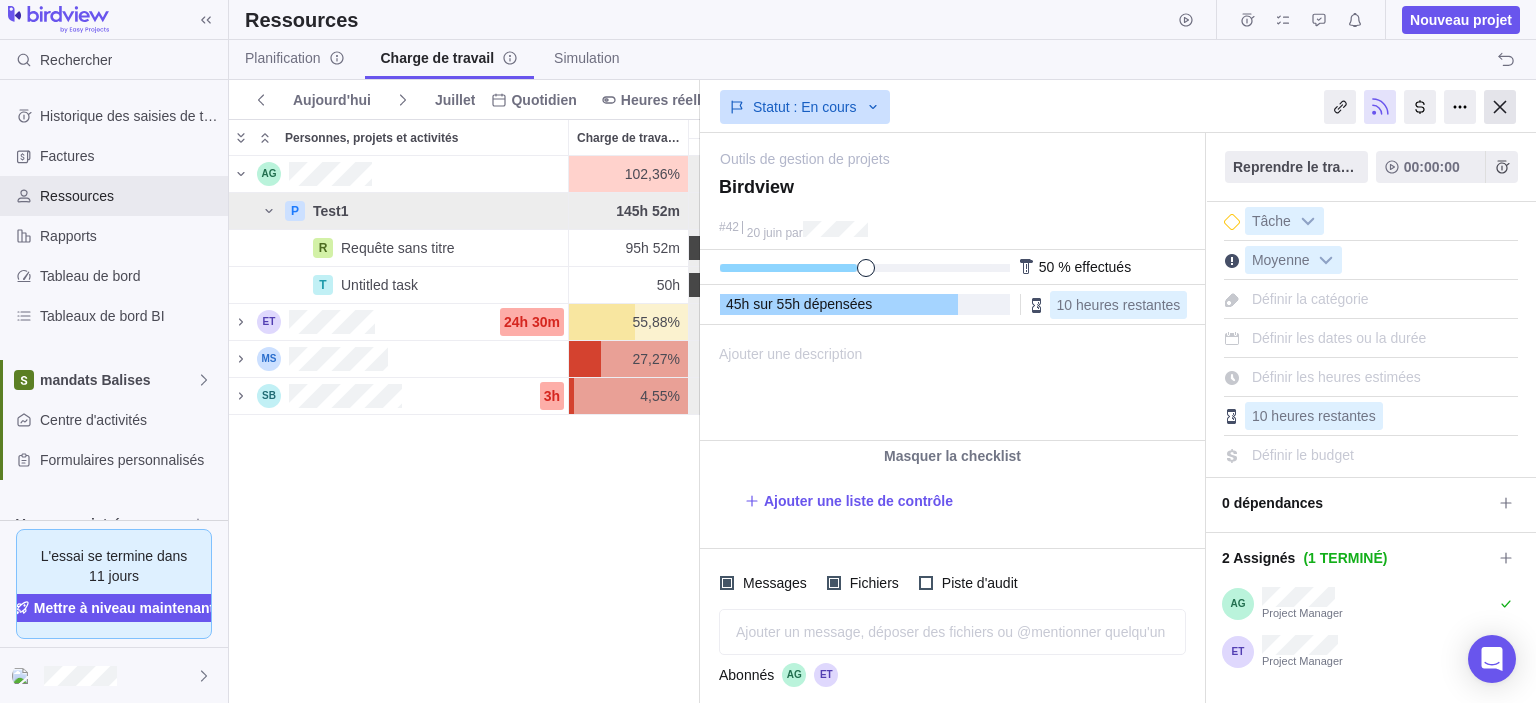 click at bounding box center (1500, 107) 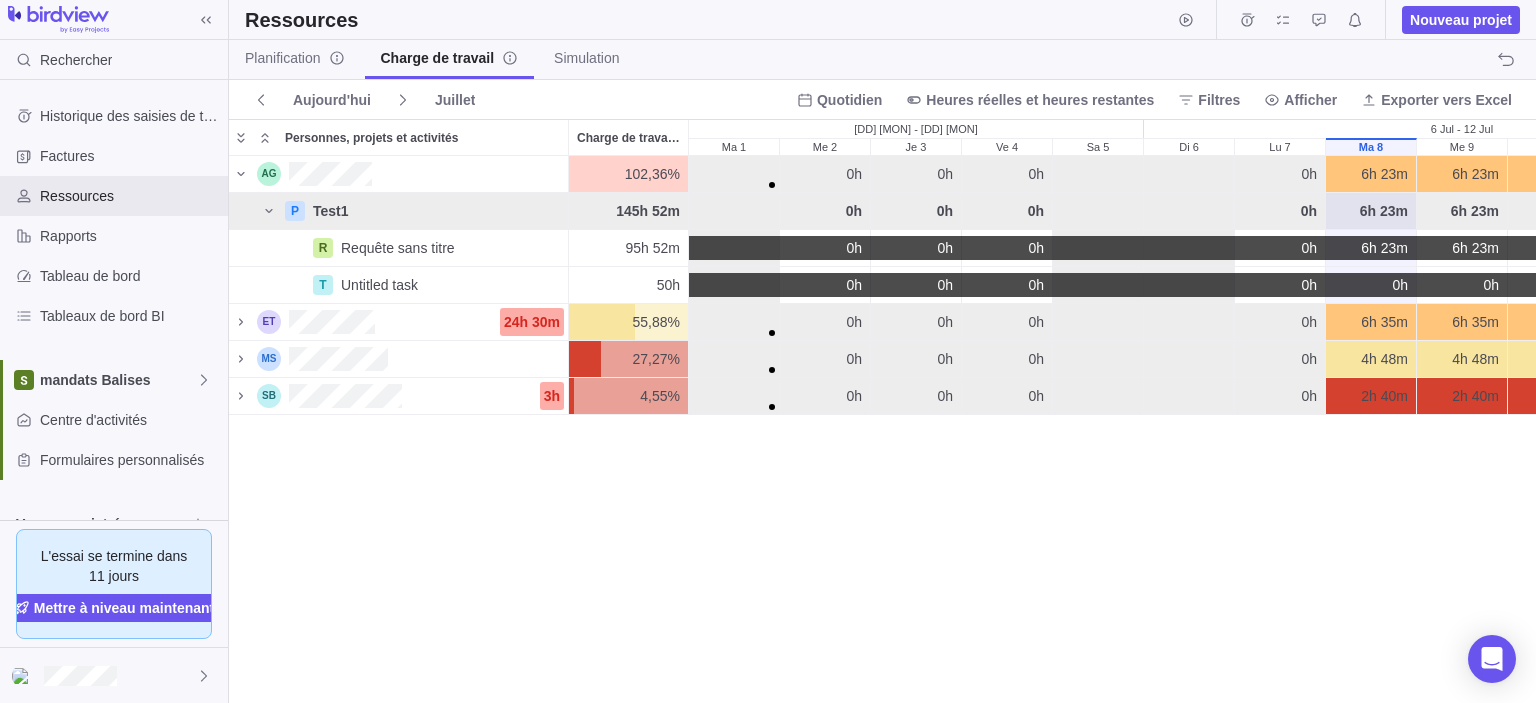 scroll, scrollTop: 16, scrollLeft: 16, axis: both 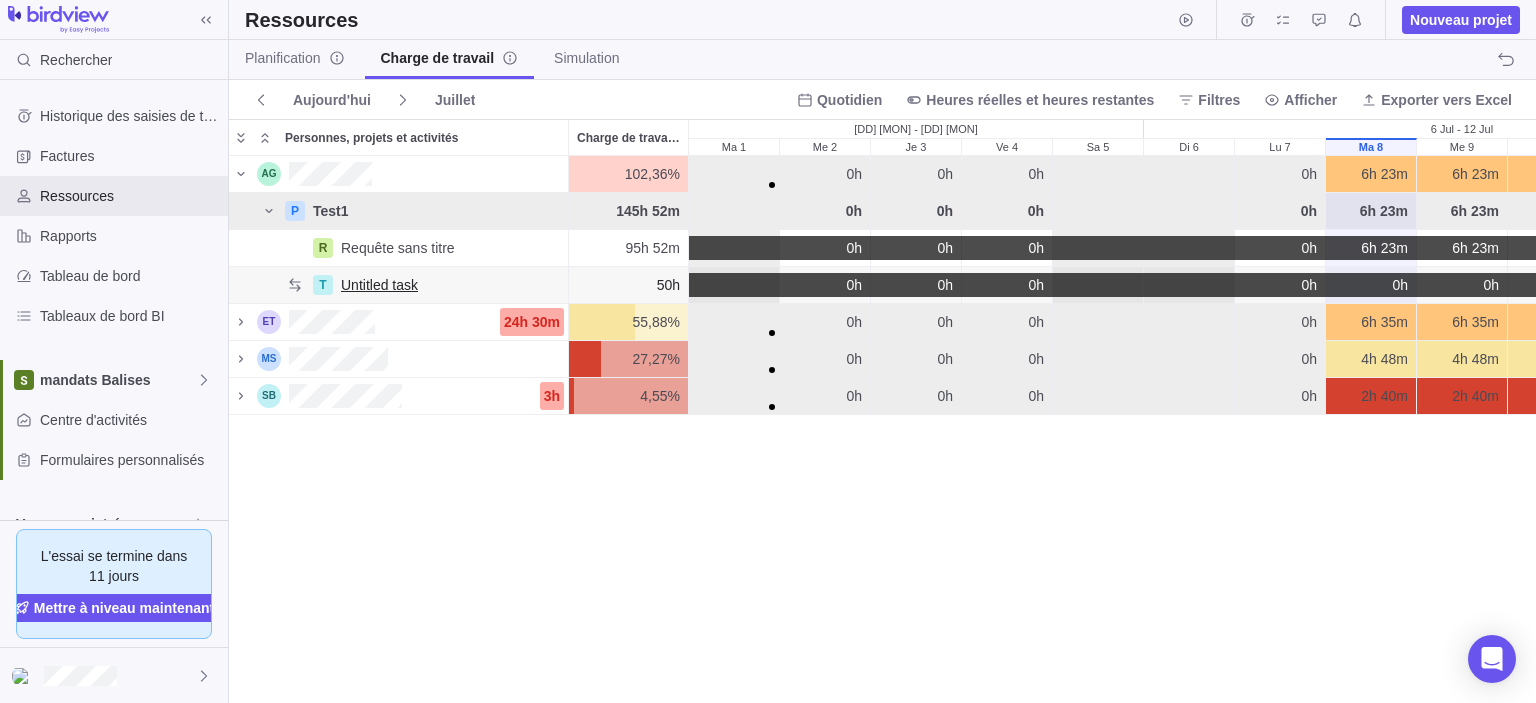 click on "Untitled task" at bounding box center (379, 285) 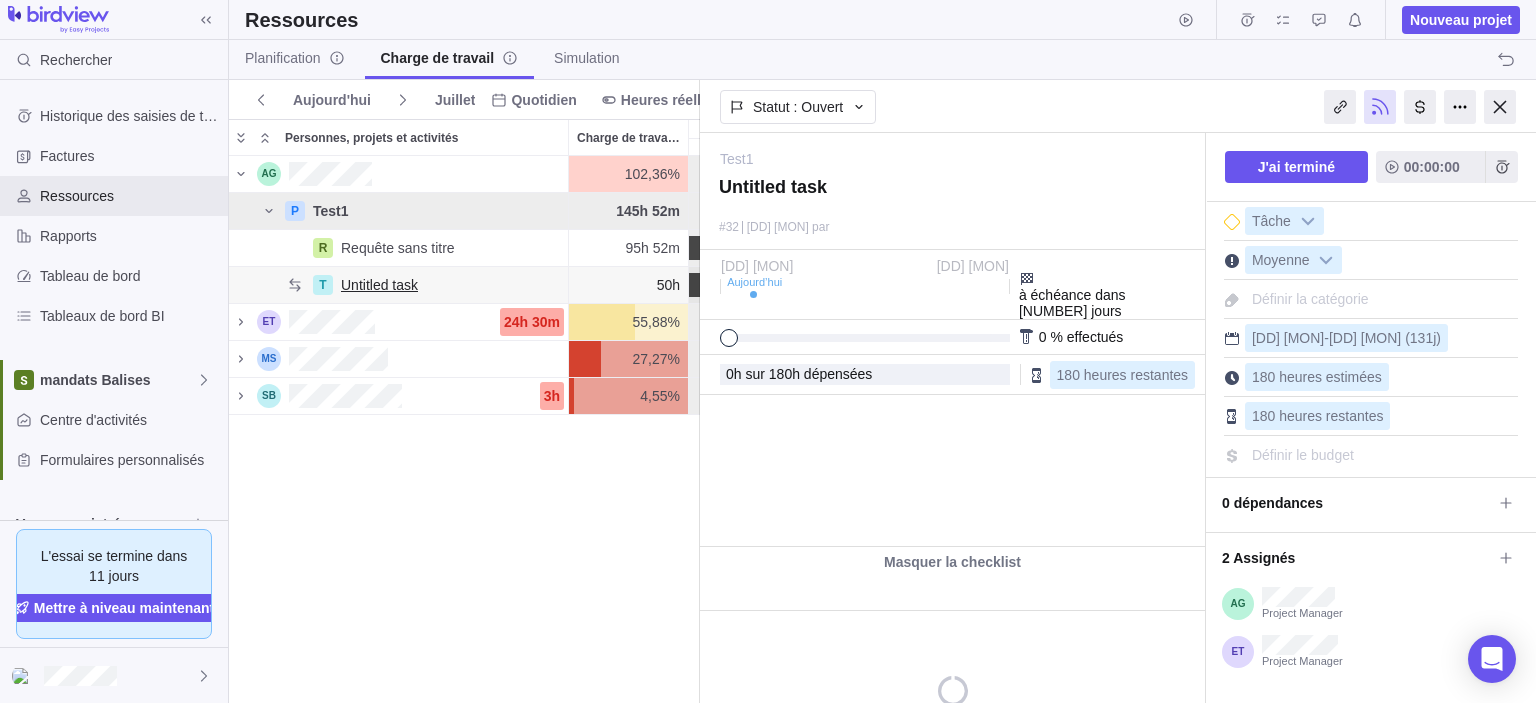 scroll, scrollTop: 531, scrollLeft: 456, axis: both 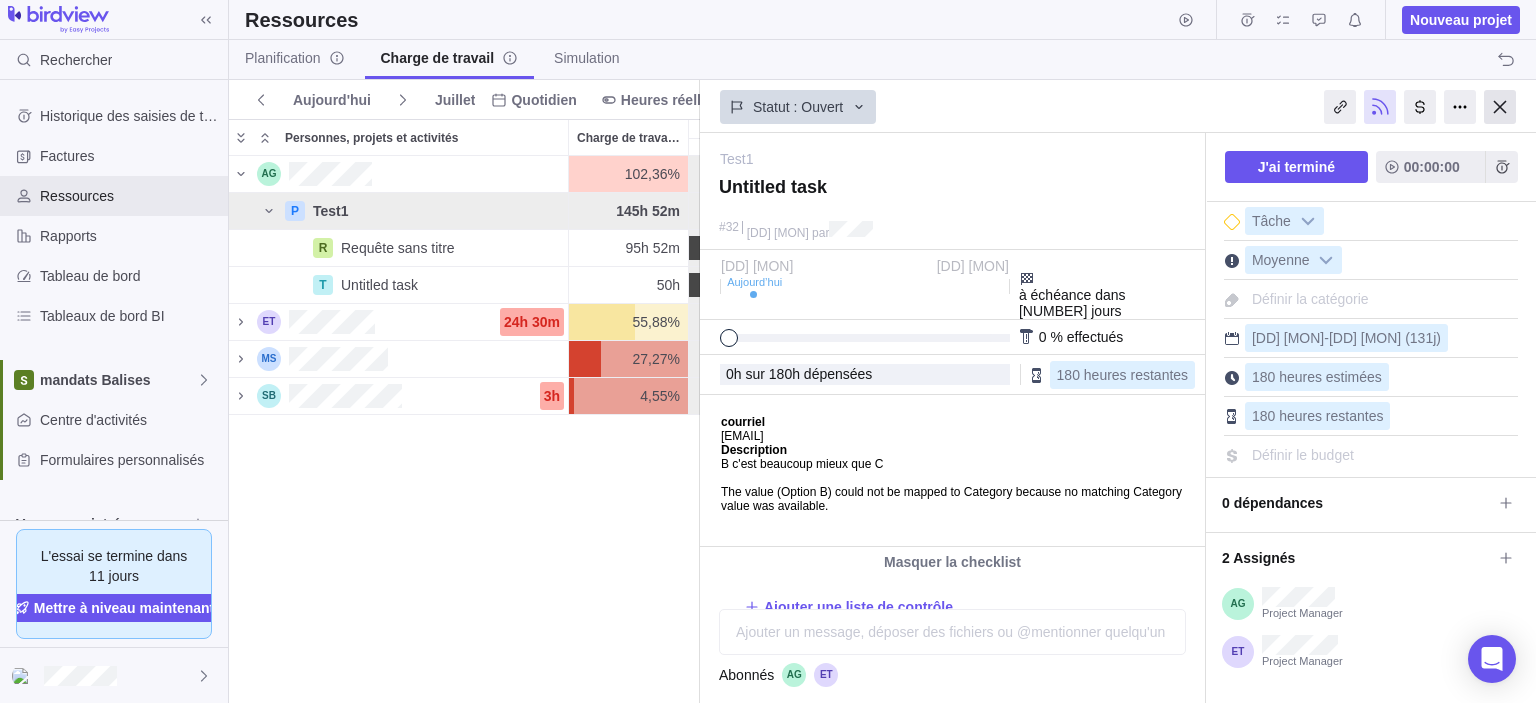click at bounding box center (1500, 107) 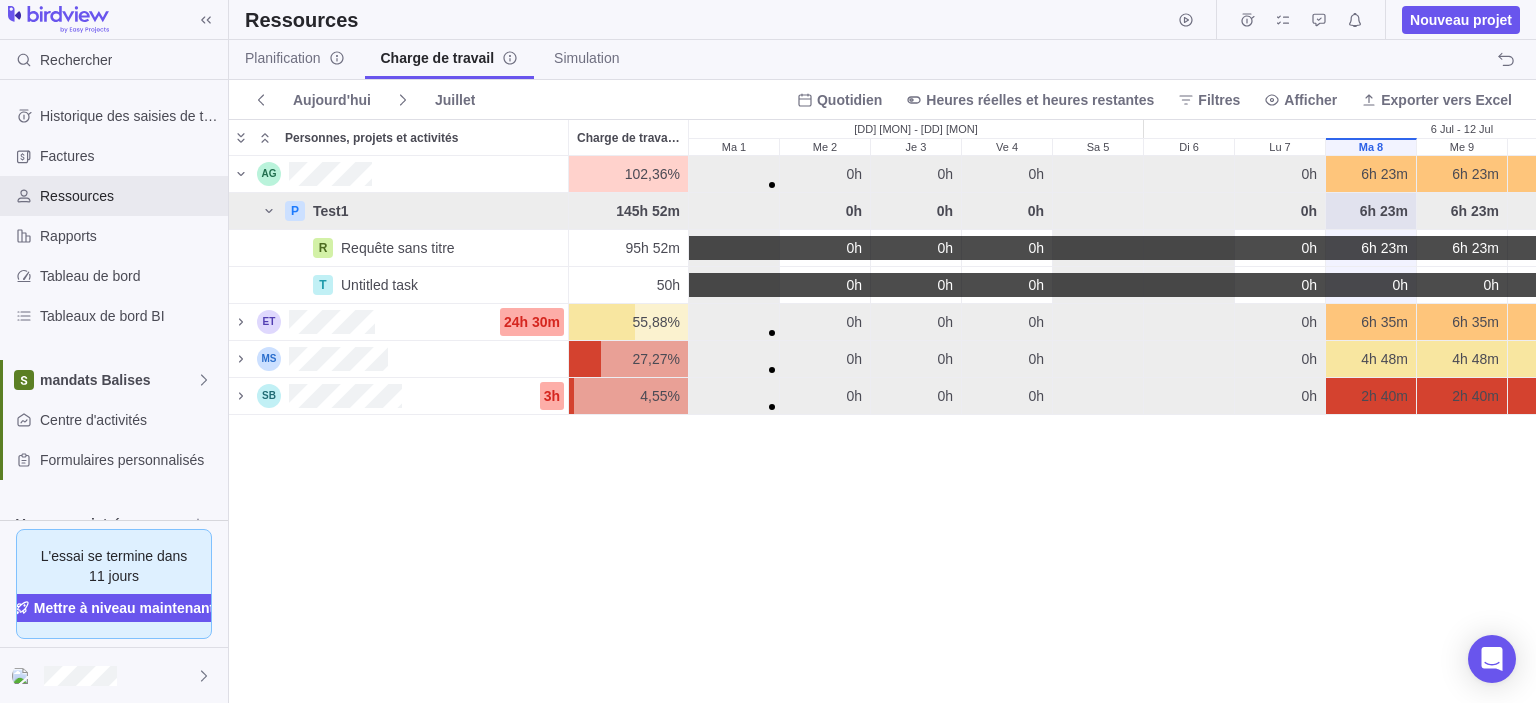 scroll, scrollTop: 16, scrollLeft: 16, axis: both 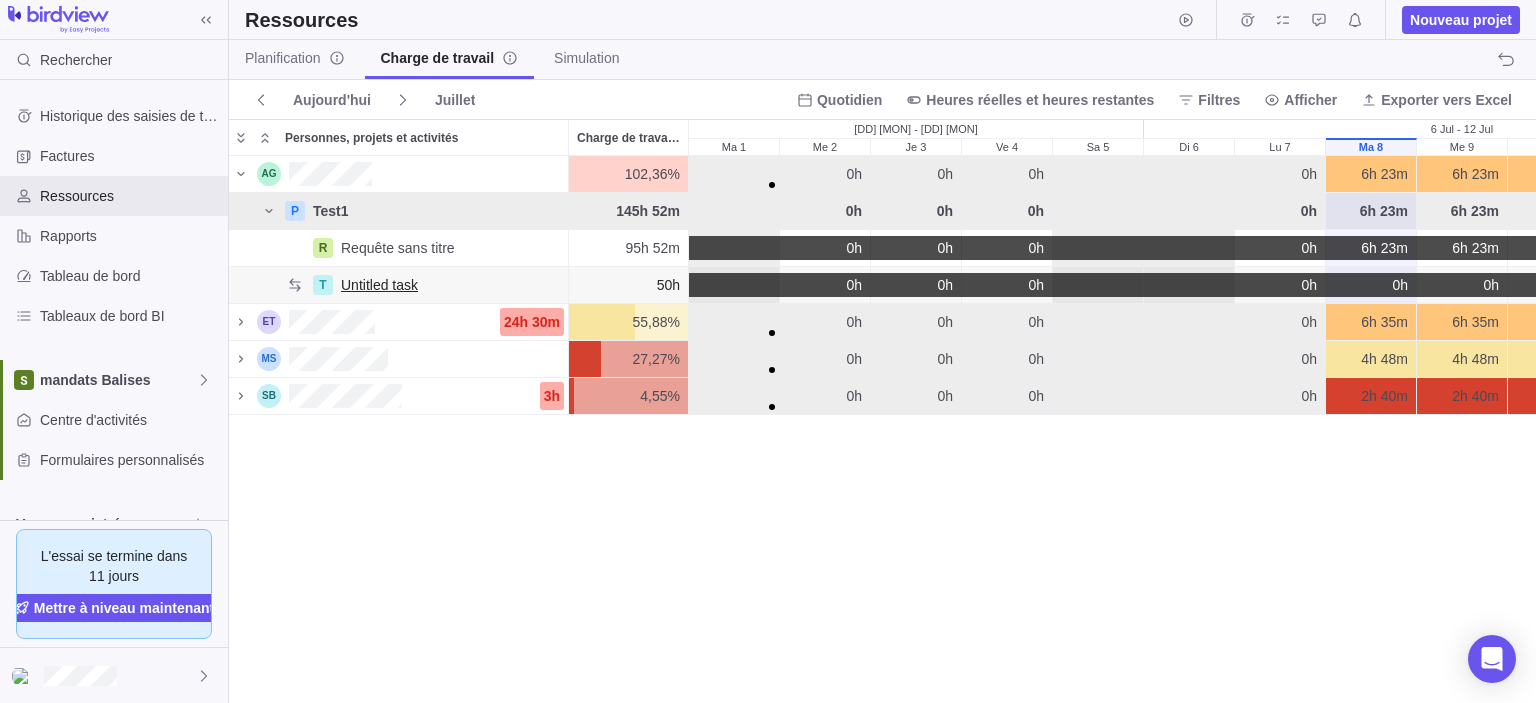 click on "Untitled task" at bounding box center [379, 285] 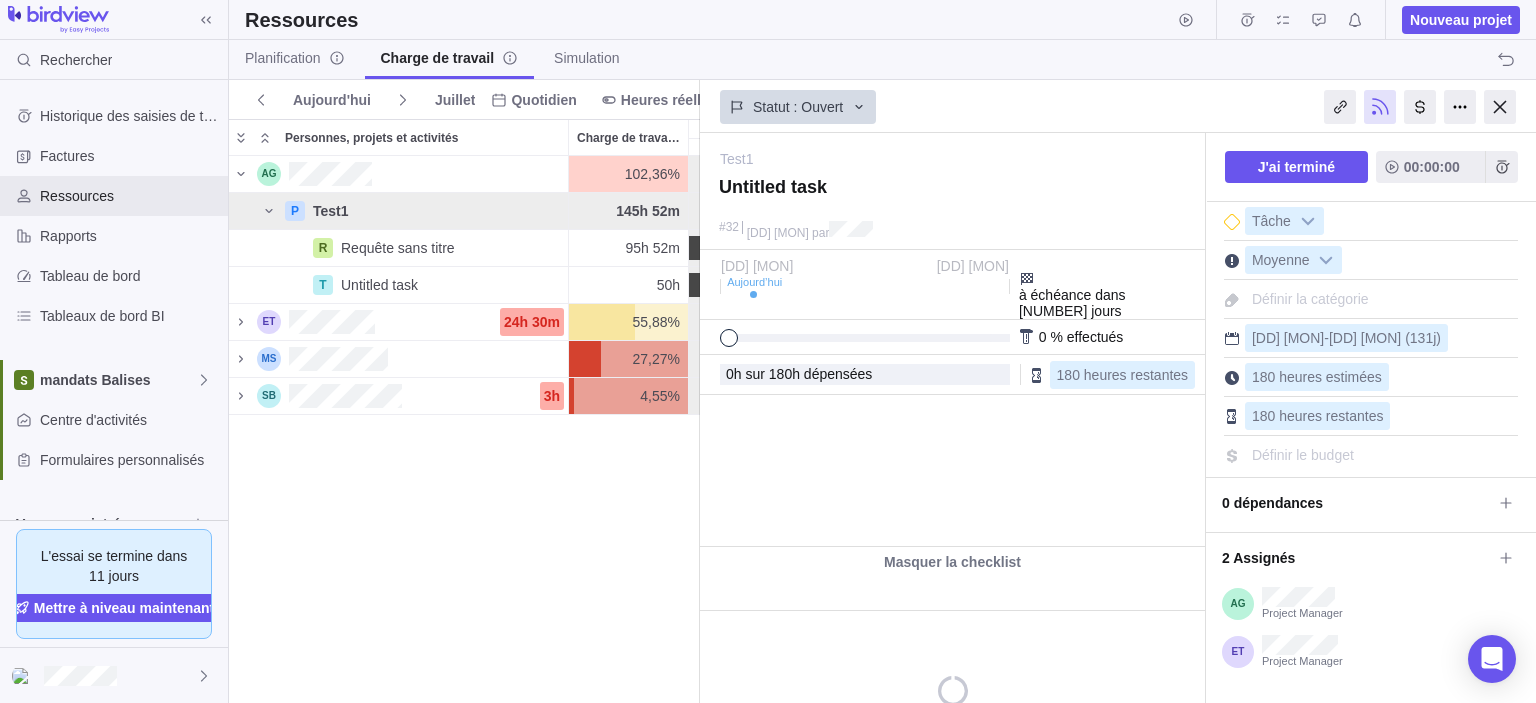 scroll, scrollTop: 531, scrollLeft: 456, axis: both 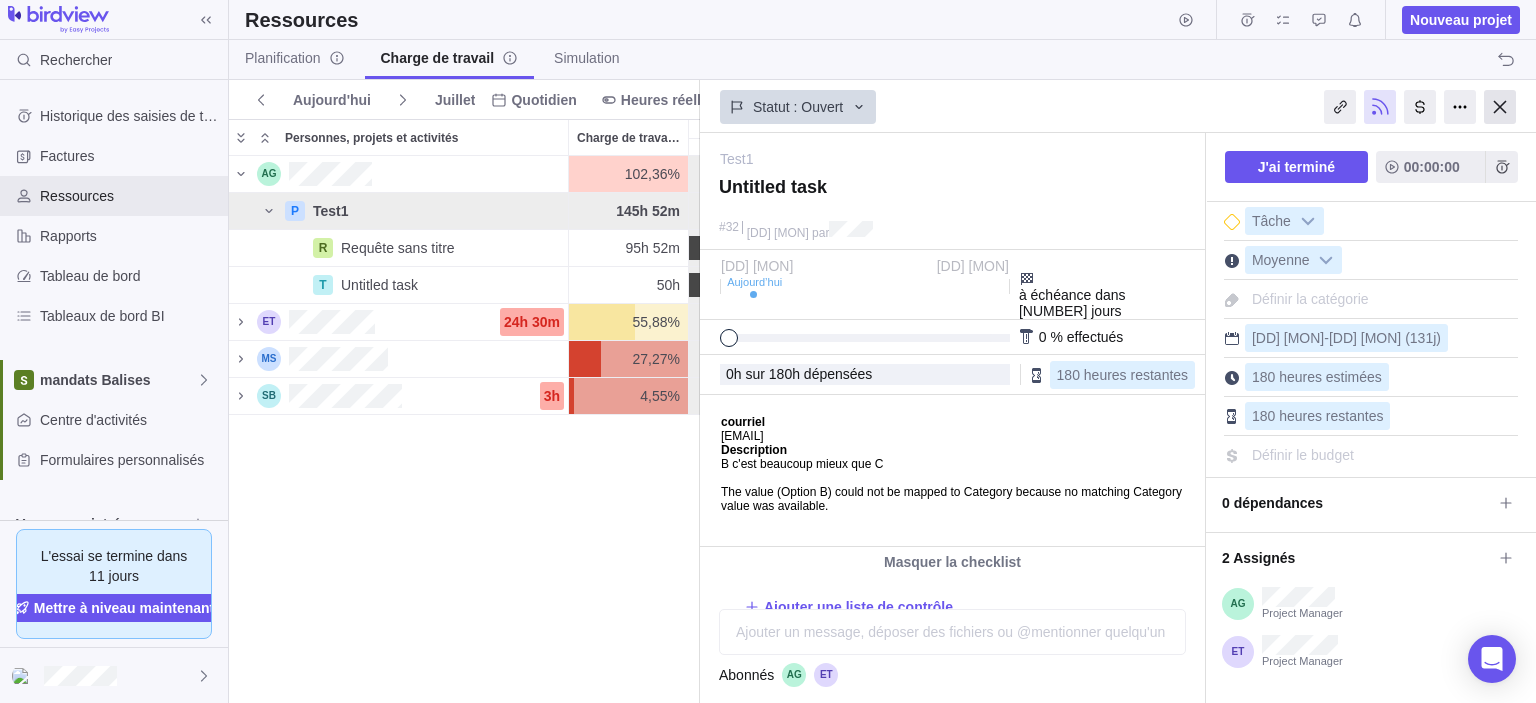 click at bounding box center (1500, 107) 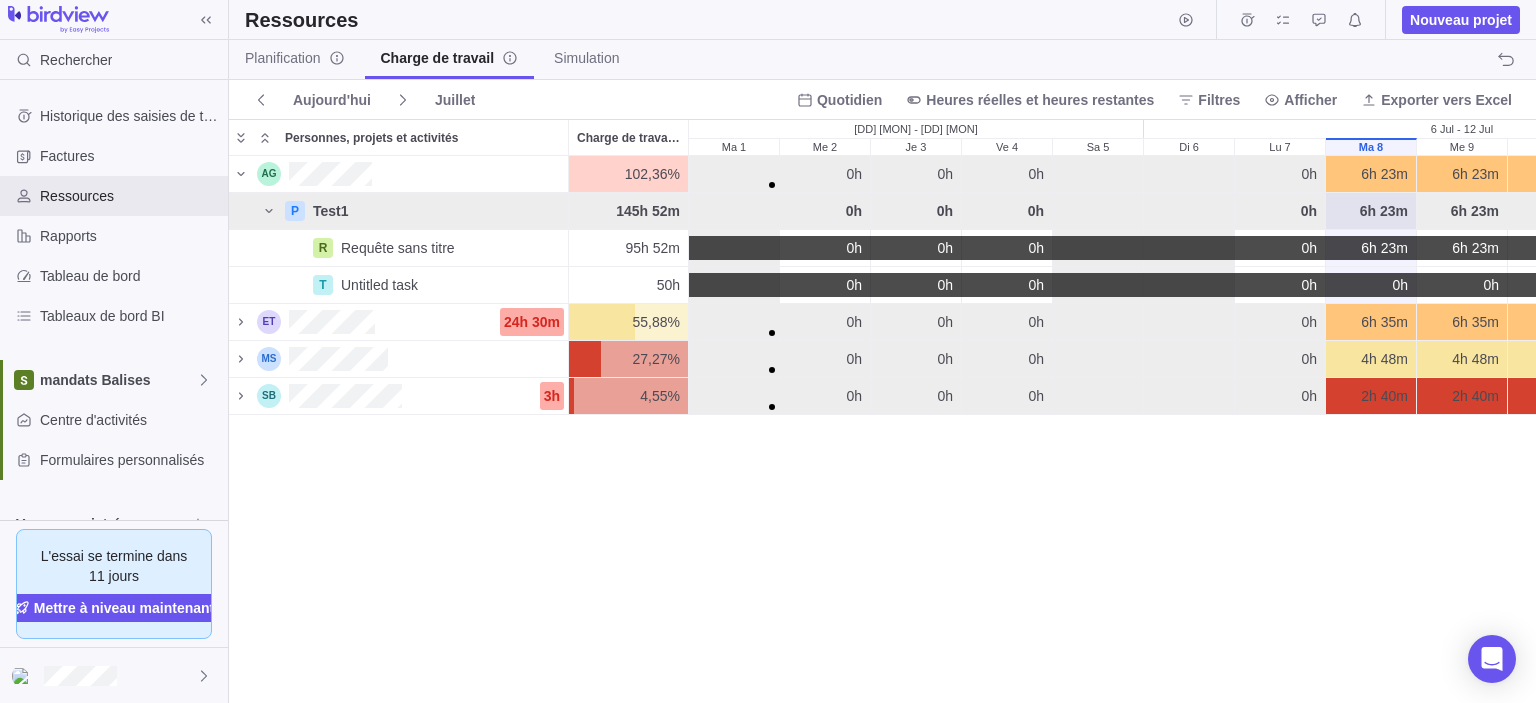 scroll, scrollTop: 16, scrollLeft: 16, axis: both 